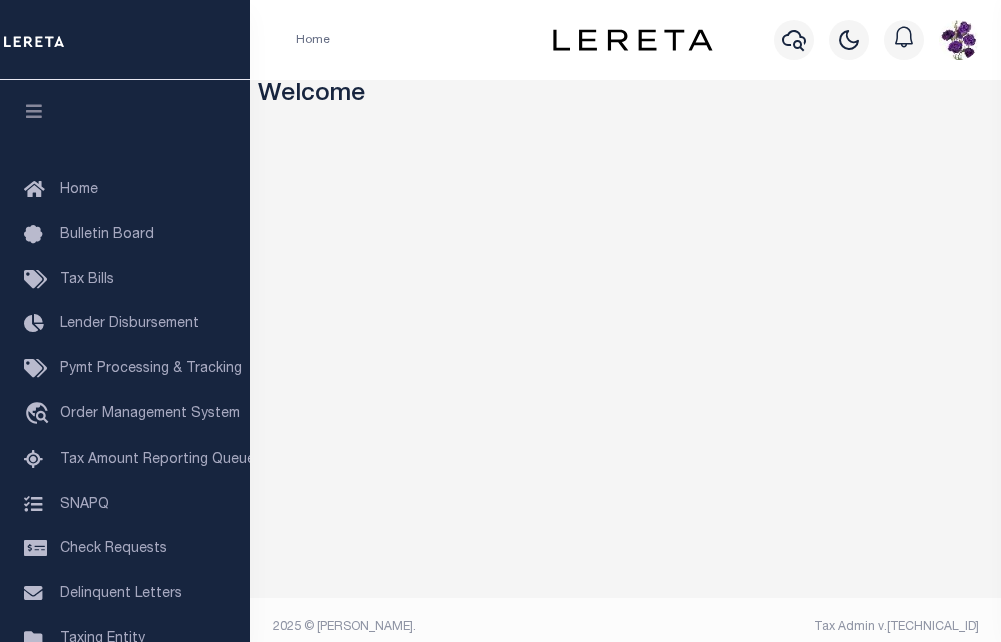 scroll, scrollTop: 0, scrollLeft: 0, axis: both 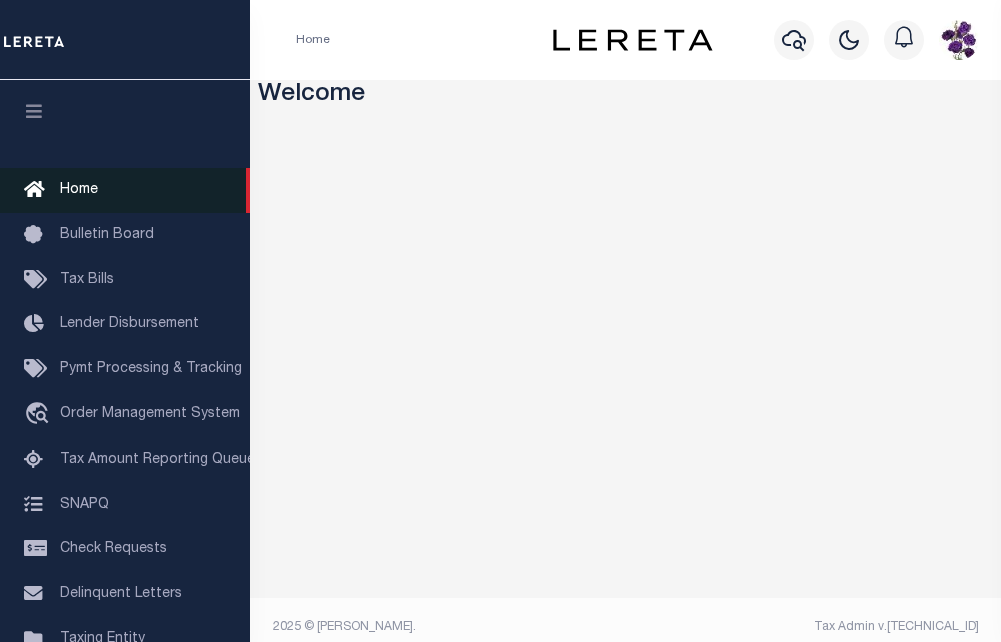 click on "Home" at bounding box center [79, 190] 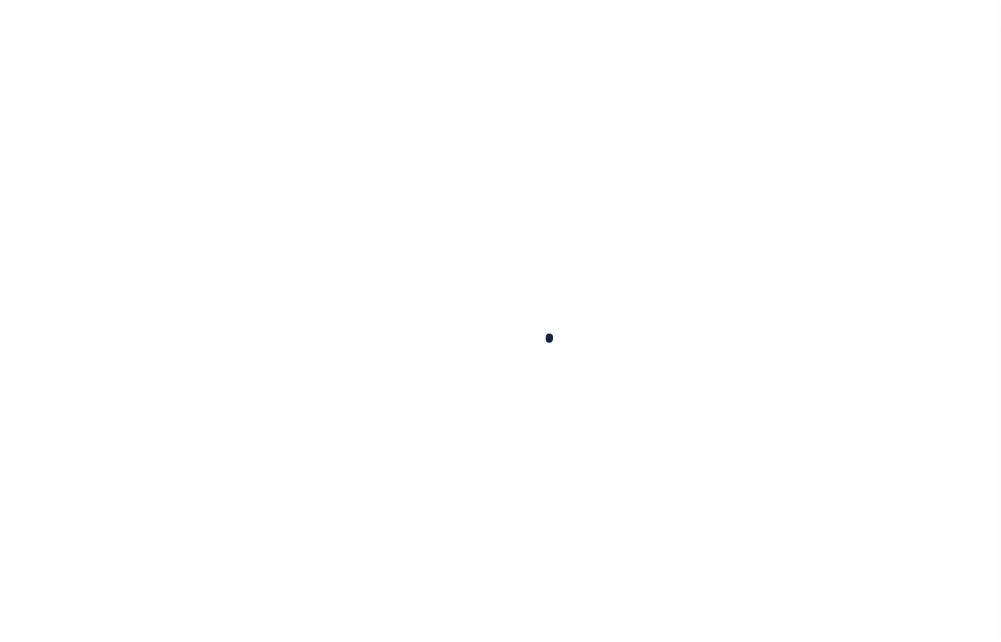 scroll, scrollTop: 0, scrollLeft: 0, axis: both 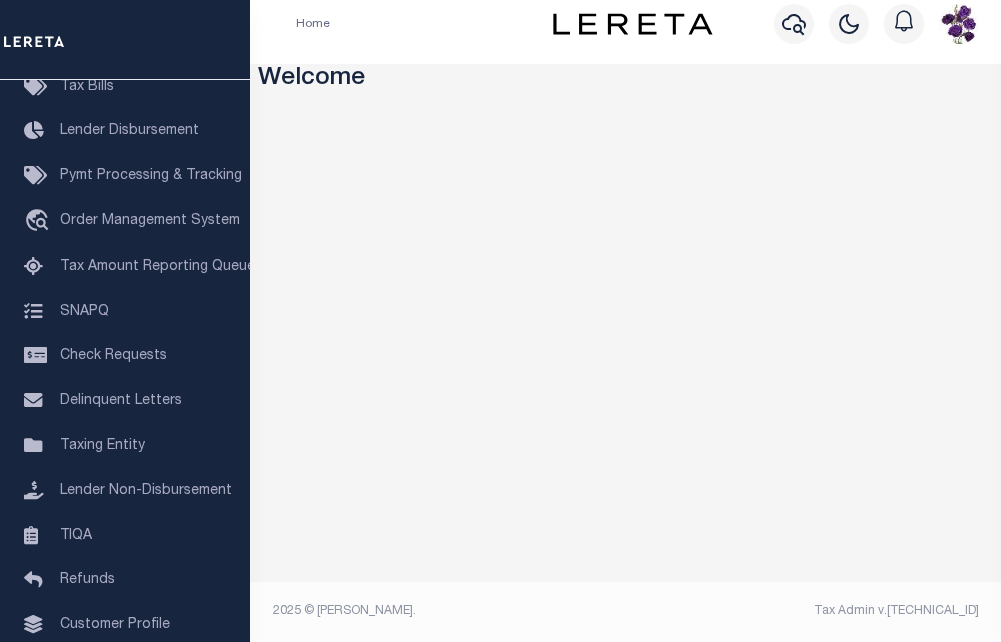 click on "Loan Onboarding" at bounding box center [117, 715] 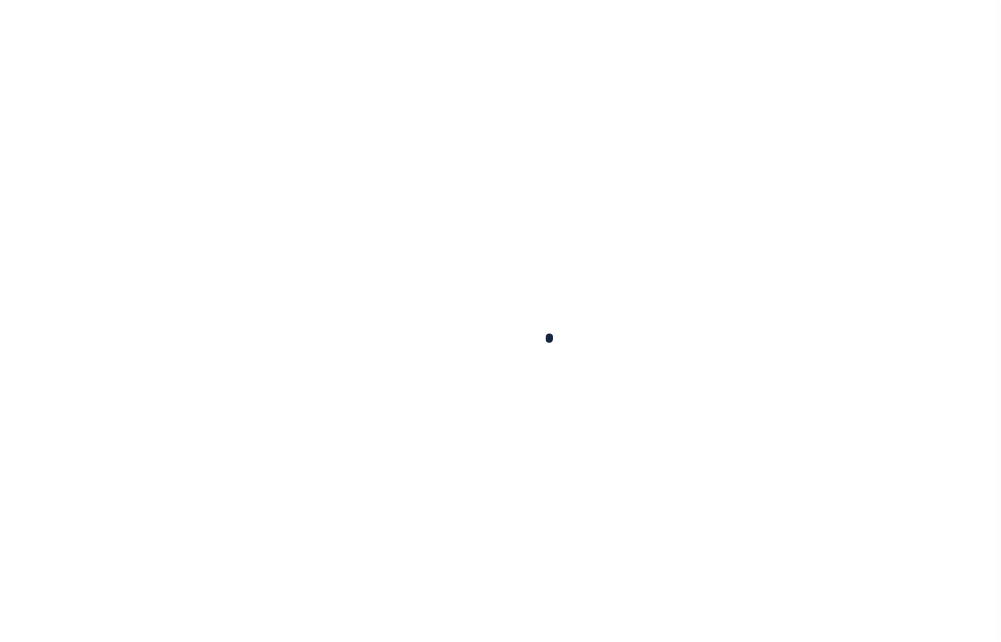 scroll, scrollTop: 0, scrollLeft: 0, axis: both 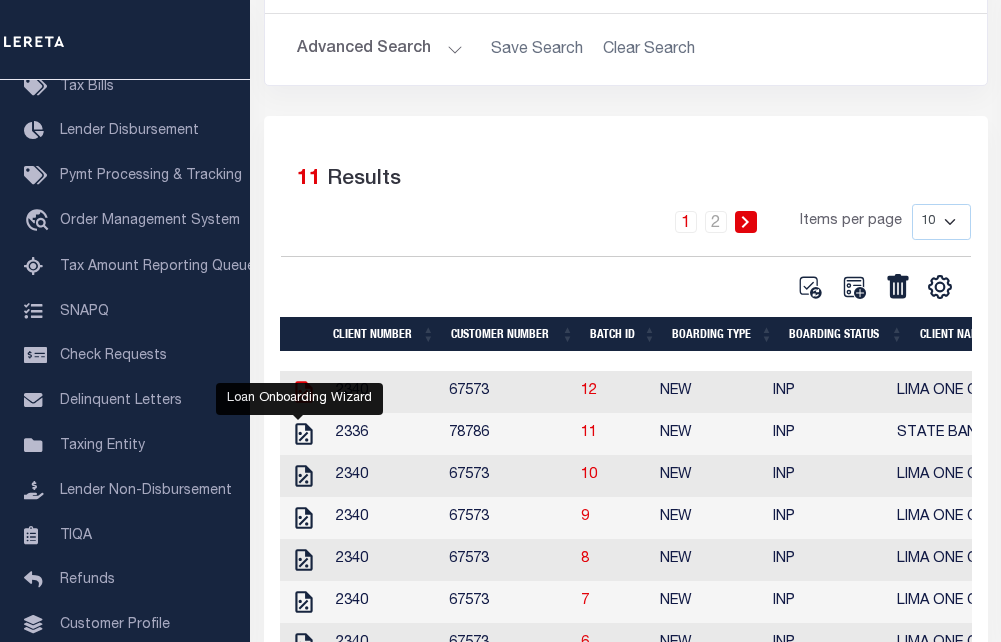 click 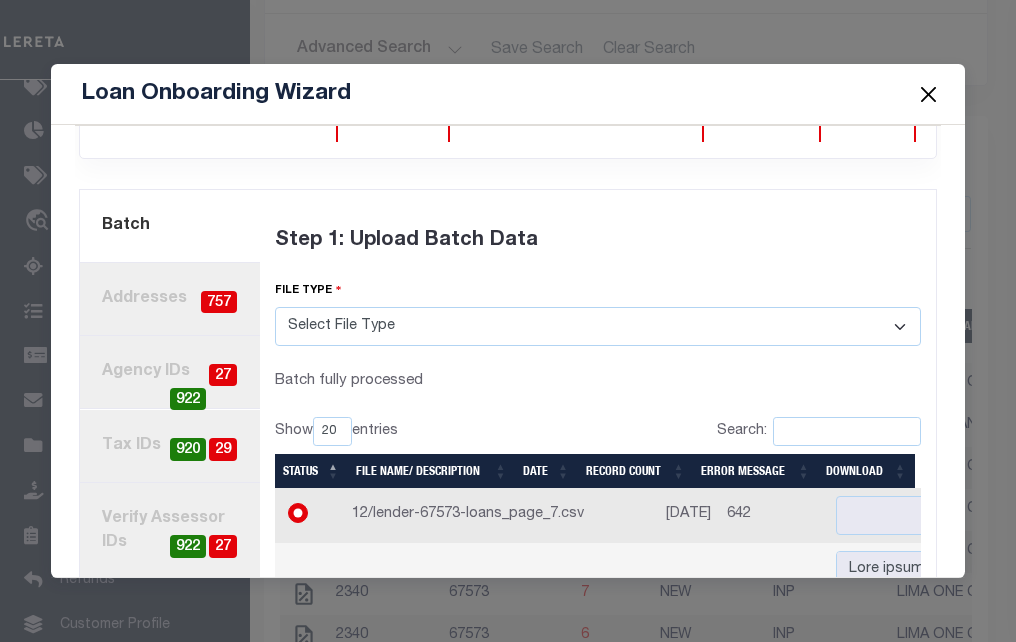 scroll, scrollTop: 200, scrollLeft: 0, axis: vertical 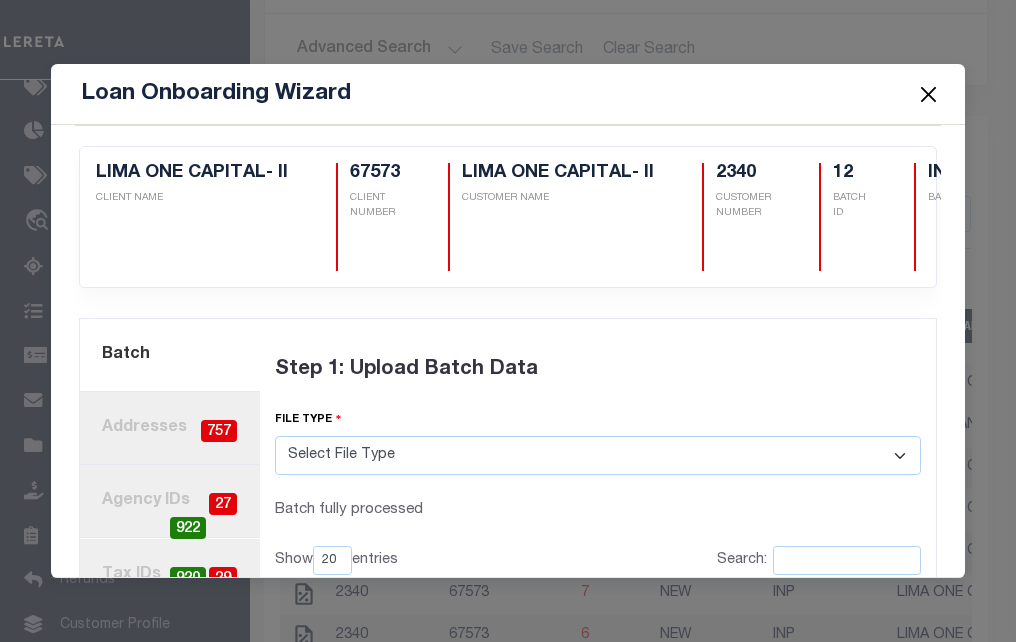 click on "757" at bounding box center [219, 431] 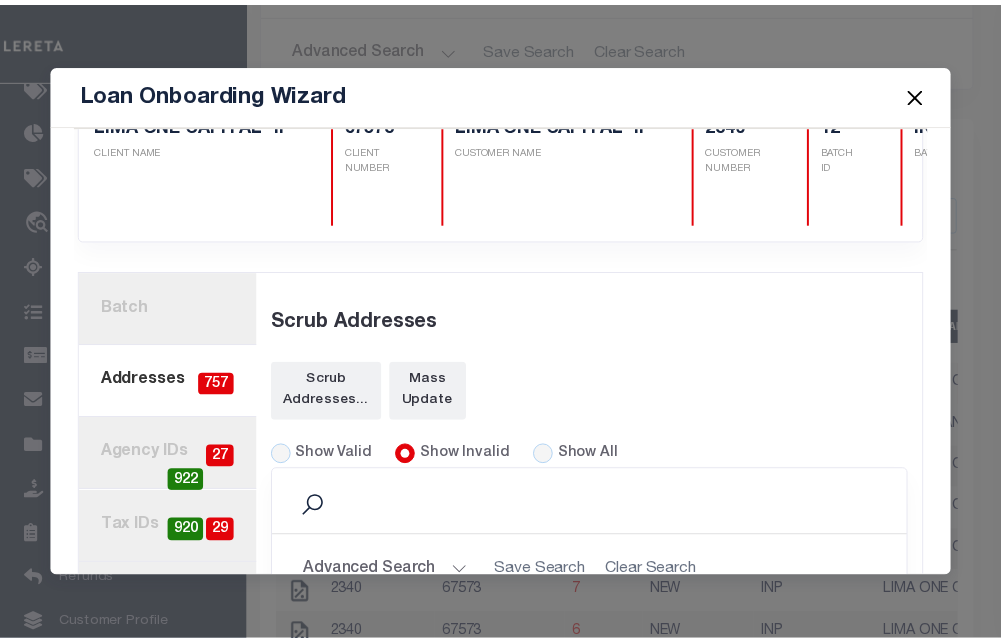 scroll, scrollTop: 0, scrollLeft: 0, axis: both 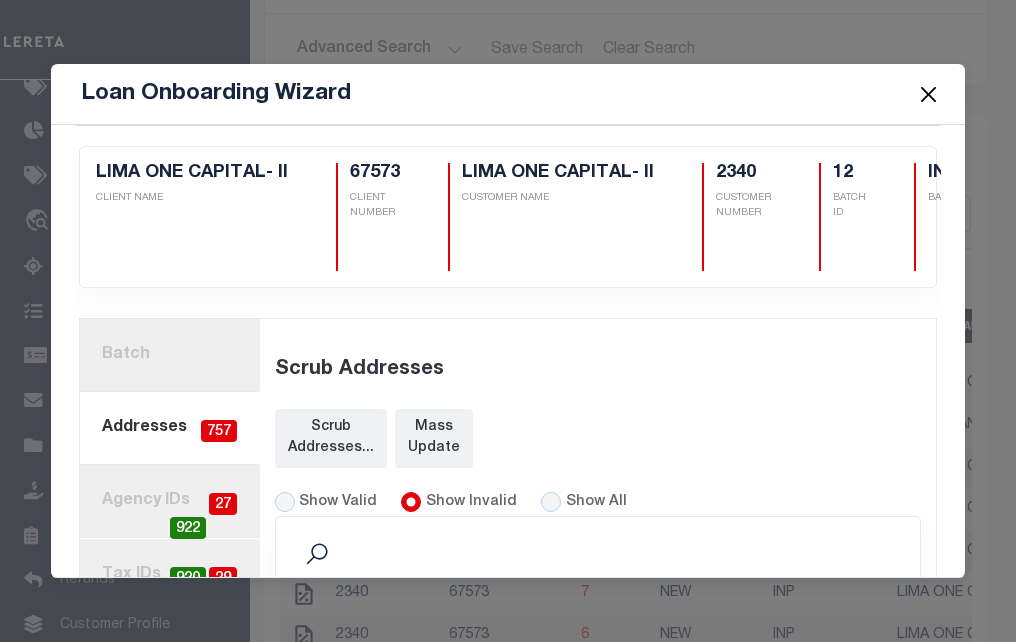 click at bounding box center [928, 94] 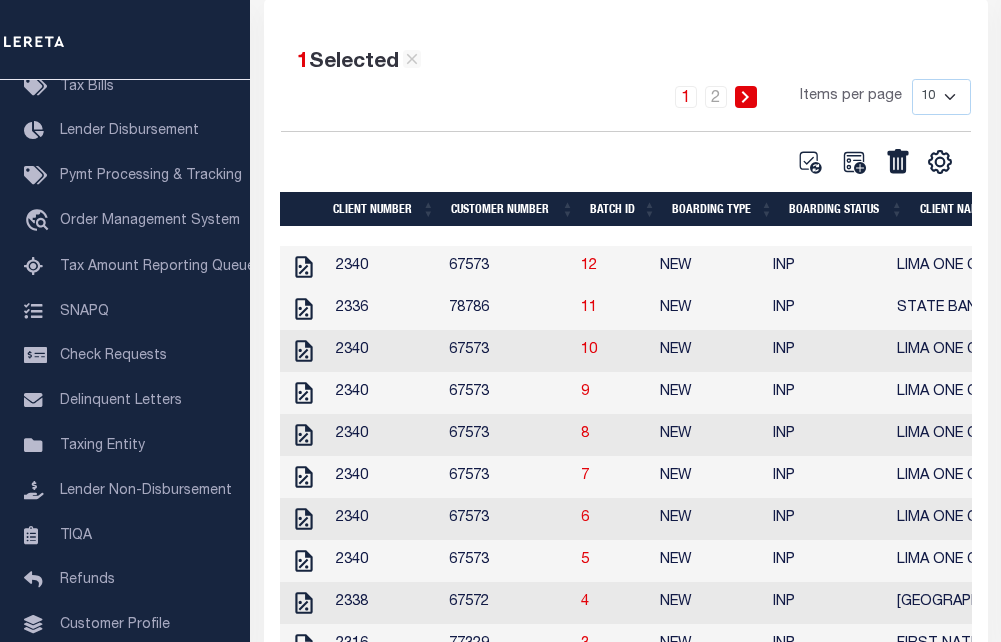 scroll, scrollTop: 322, scrollLeft: 0, axis: vertical 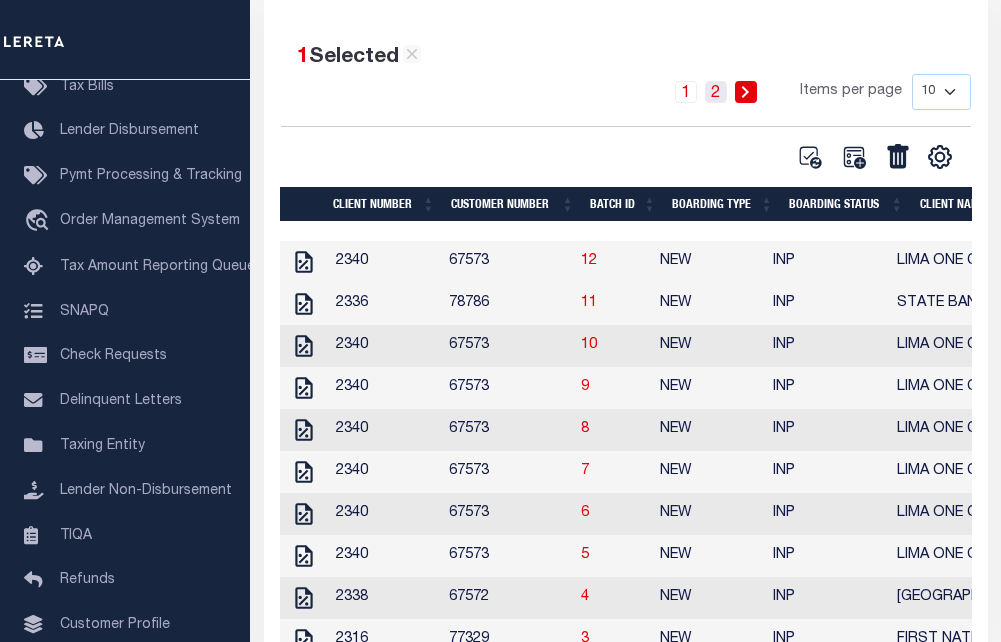 click on "2" at bounding box center [716, 92] 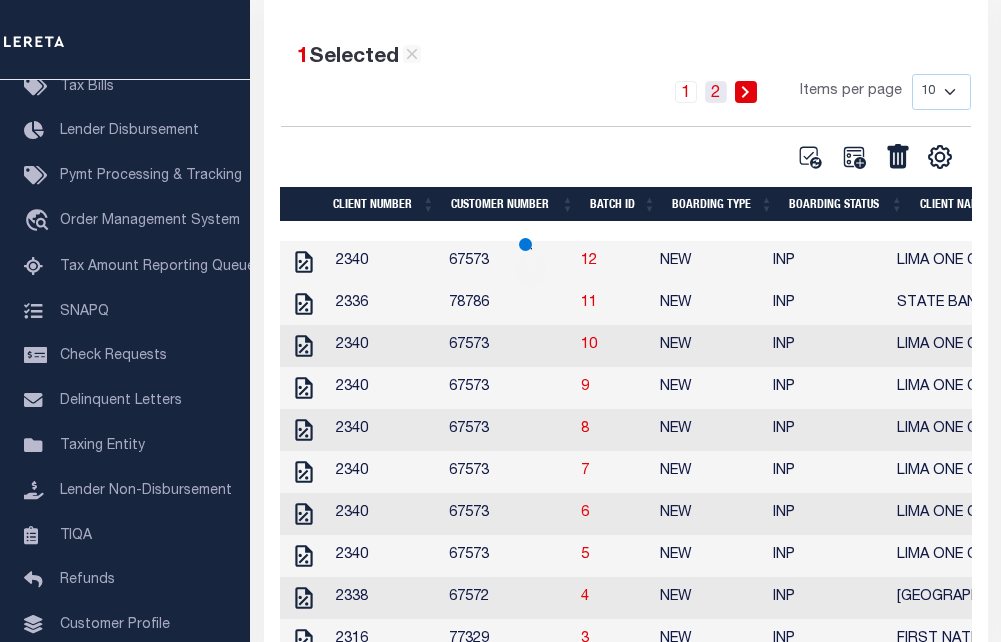 scroll, scrollTop: 16, scrollLeft: 0, axis: vertical 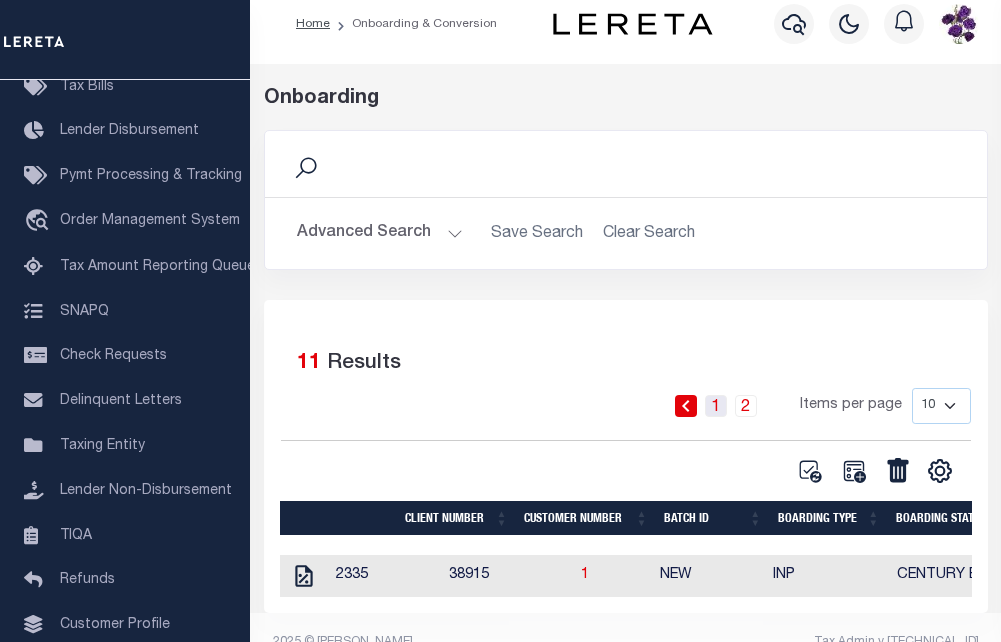 click on "1" at bounding box center (716, 406) 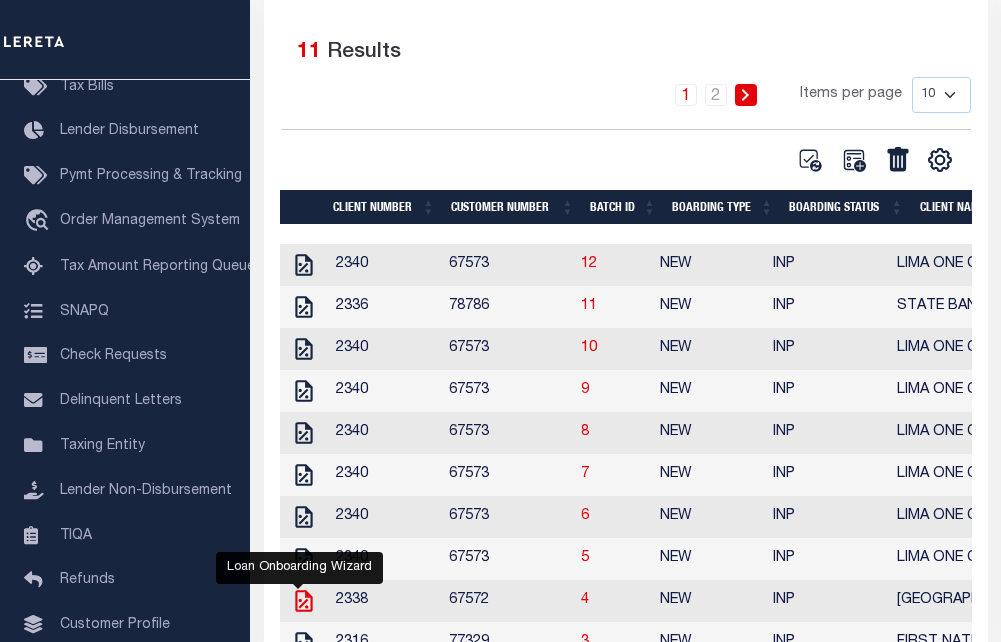 click 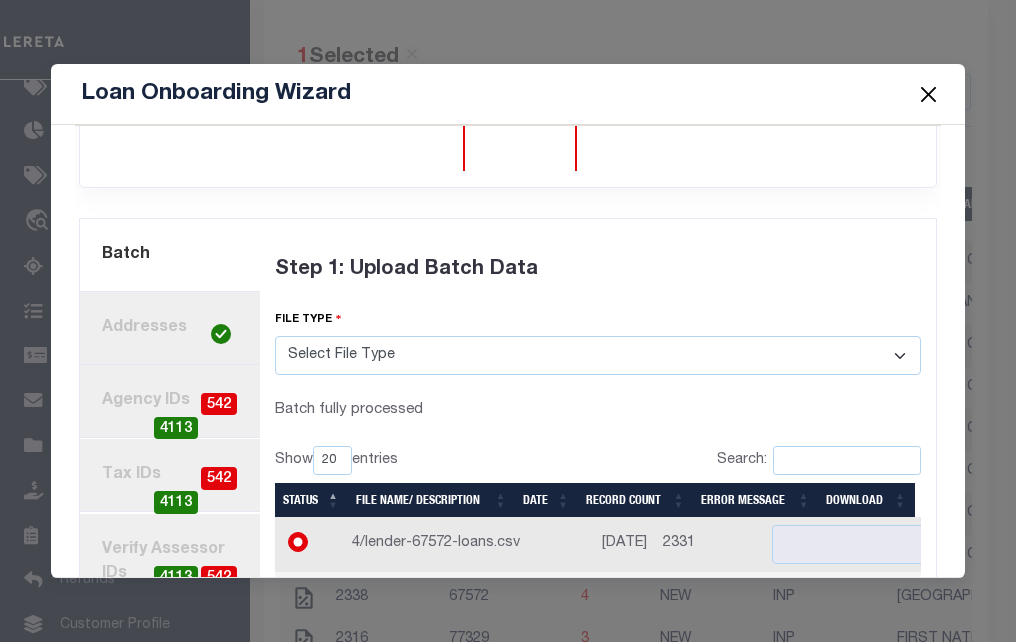 click on "542" at bounding box center [219, 404] 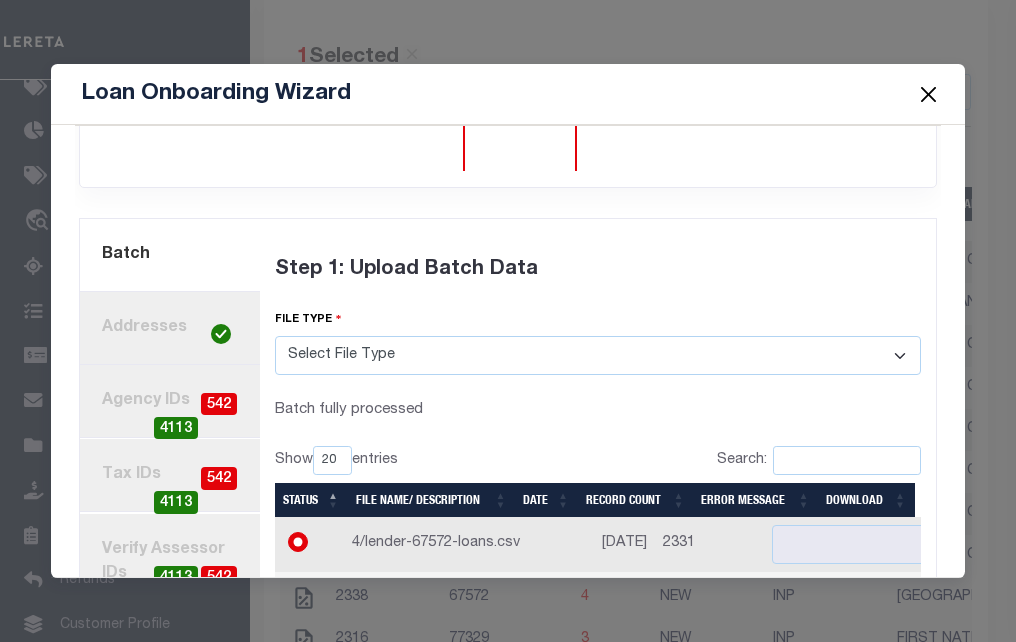 radio on "true" 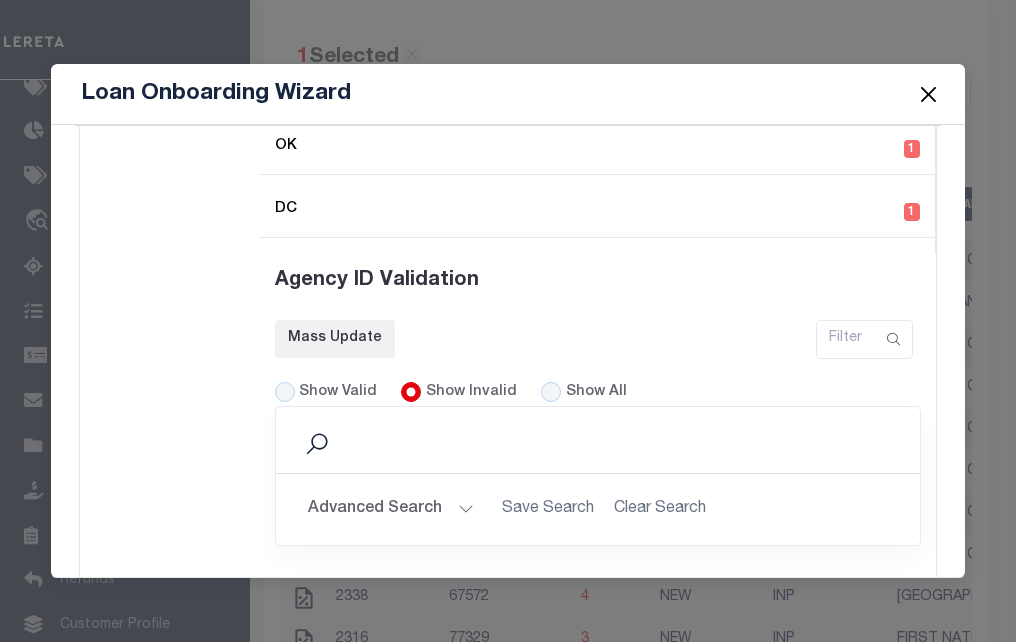 scroll, scrollTop: 2057, scrollLeft: 0, axis: vertical 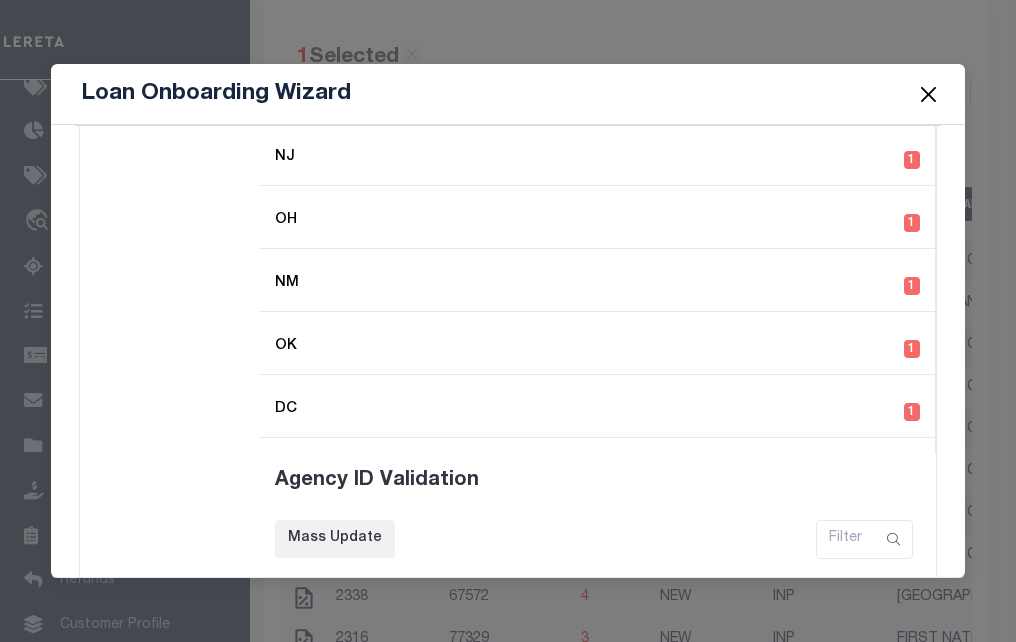 click on "20 40 60 100 200" at bounding box center (874, 881) 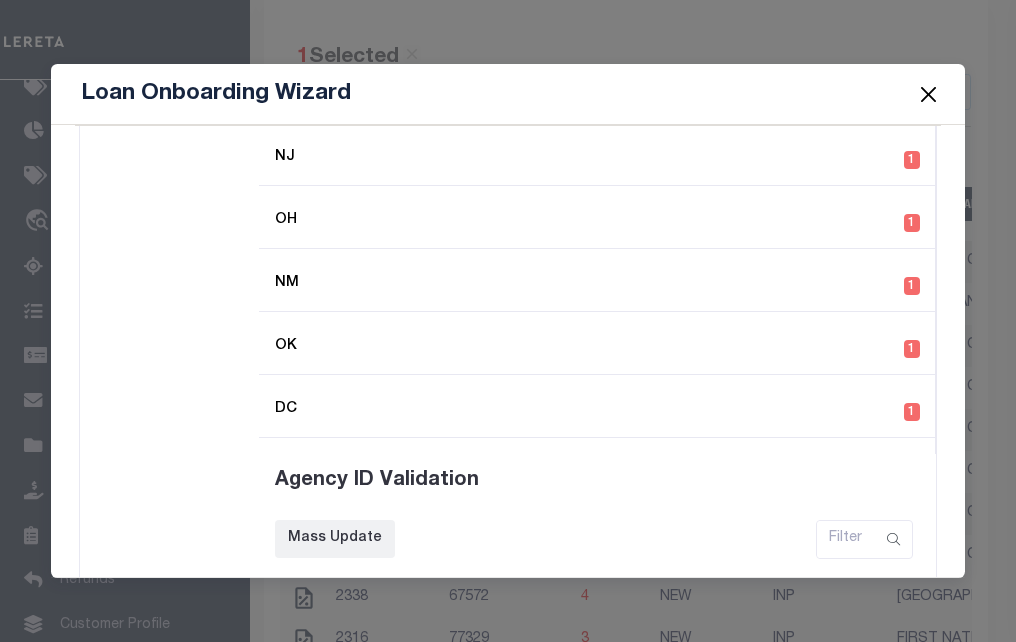 select on "200" 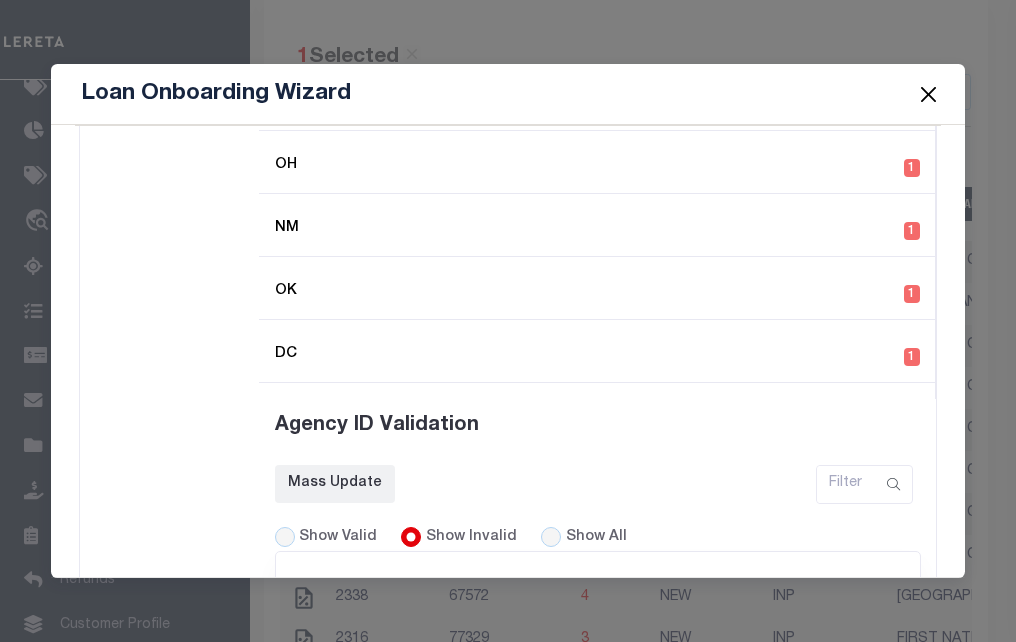 scroll, scrollTop: 2063, scrollLeft: 0, axis: vertical 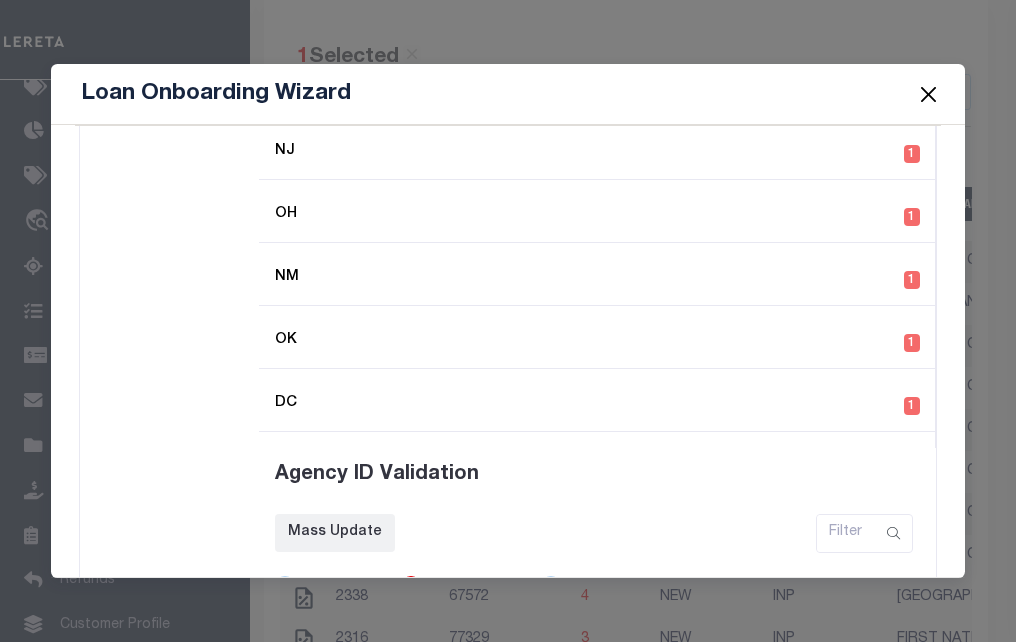 click on "2" at bounding box center (643, 875) 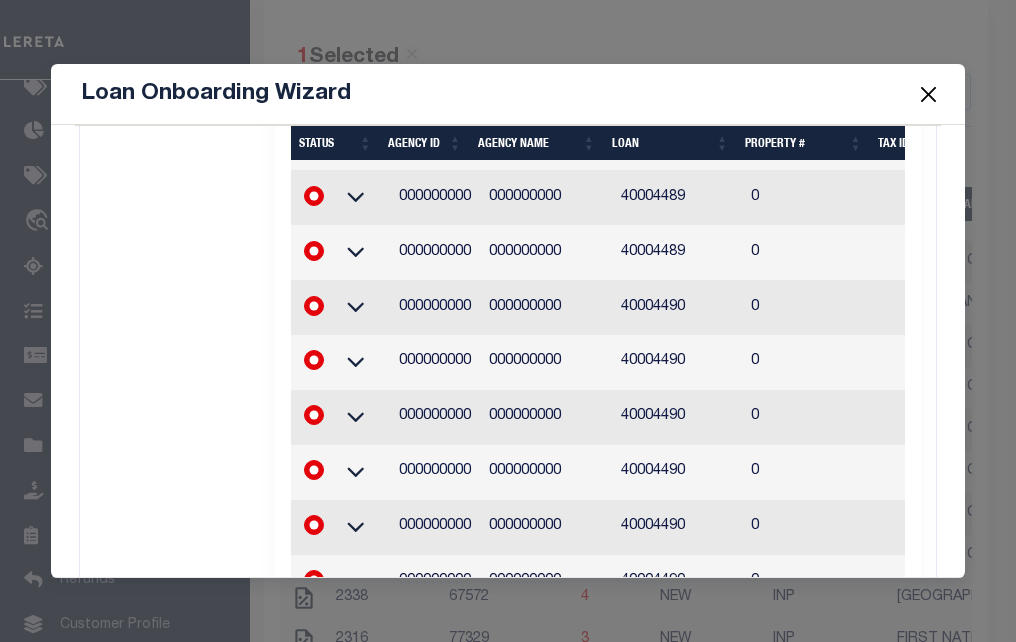 scroll, scrollTop: 7163, scrollLeft: 0, axis: vertical 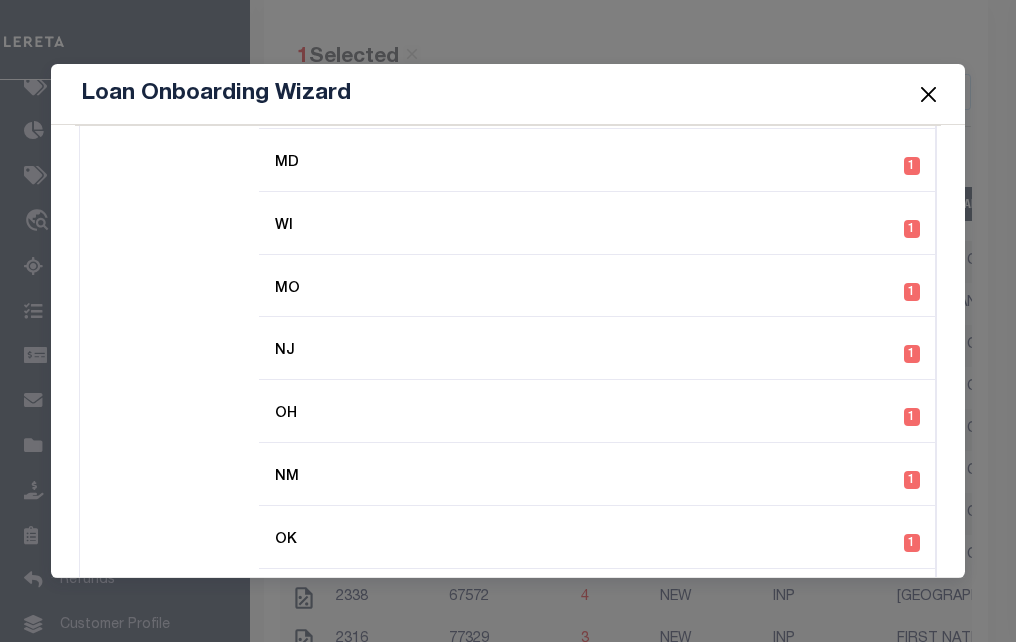 click on "3" at bounding box center [673, 1075] 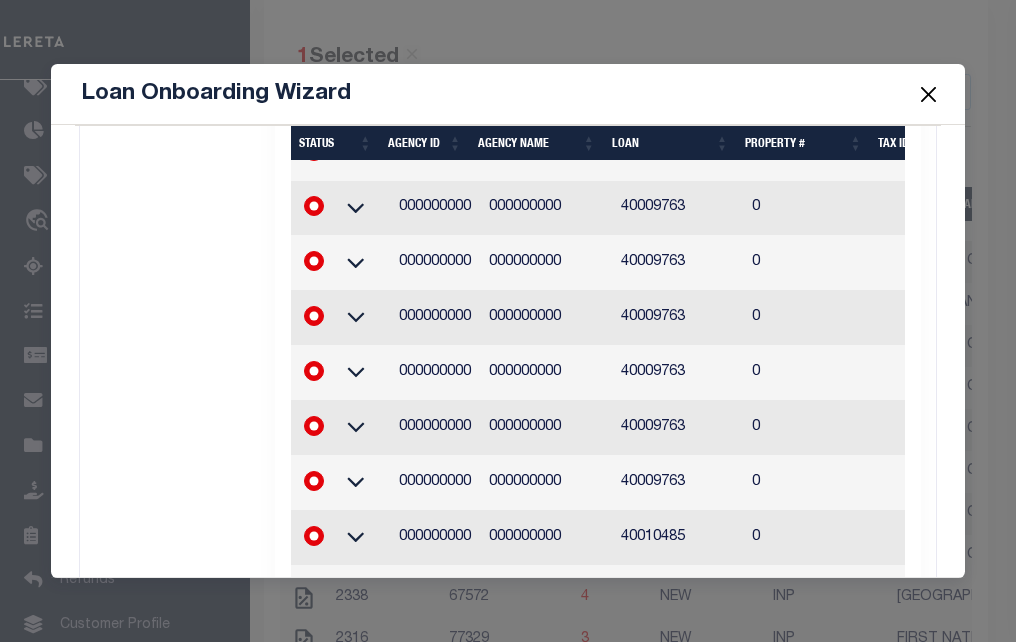scroll, scrollTop: 6280, scrollLeft: 0, axis: vertical 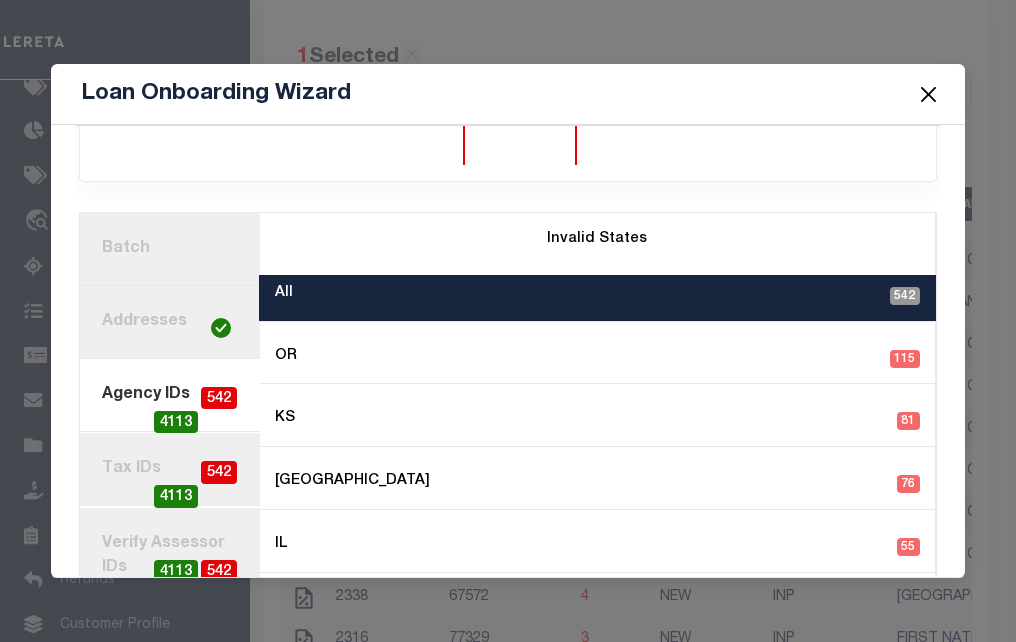 click on "542" at bounding box center (219, 472) 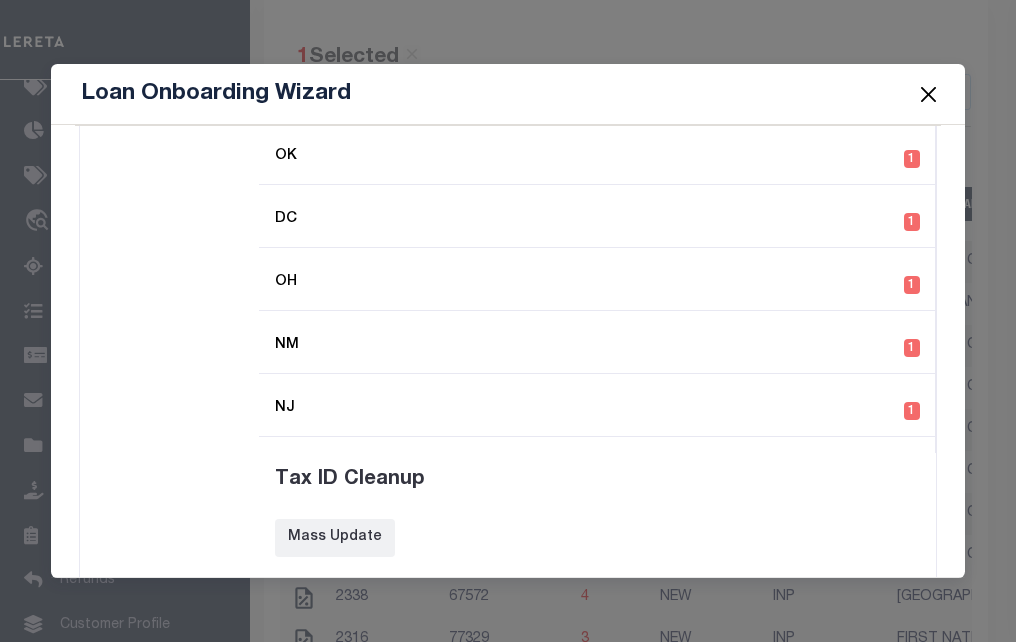 scroll, scrollTop: 2106, scrollLeft: 0, axis: vertical 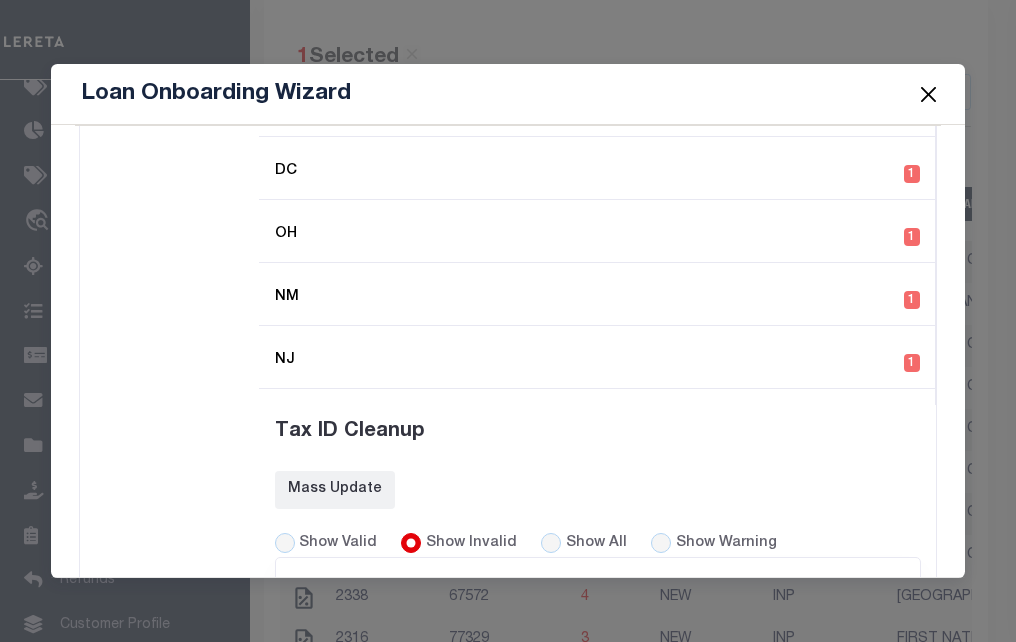 click on "Tax ID" at bounding box center [726, 942] 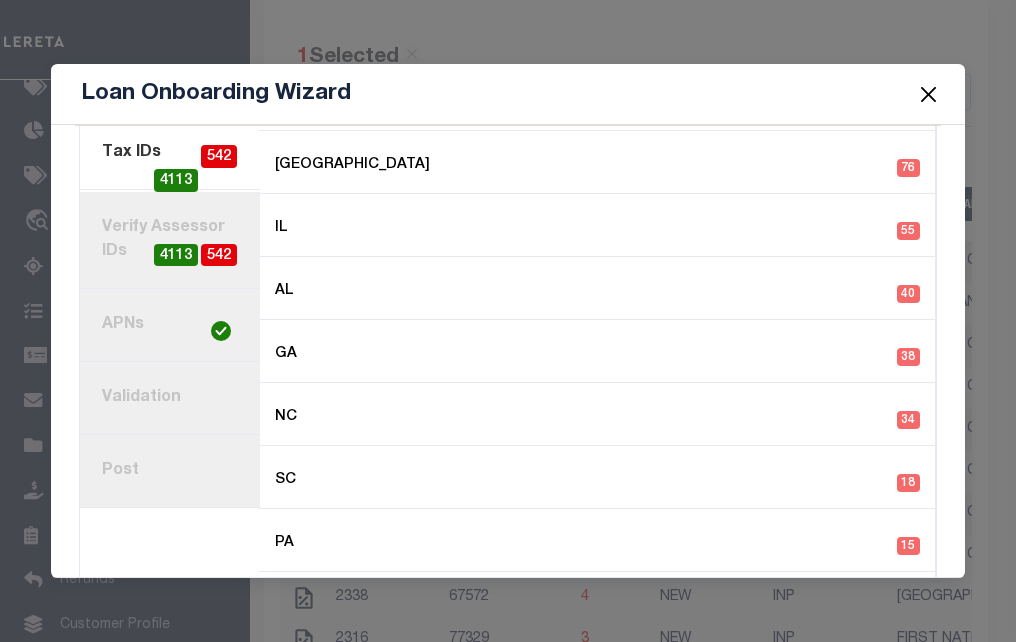 scroll, scrollTop: 0, scrollLeft: 0, axis: both 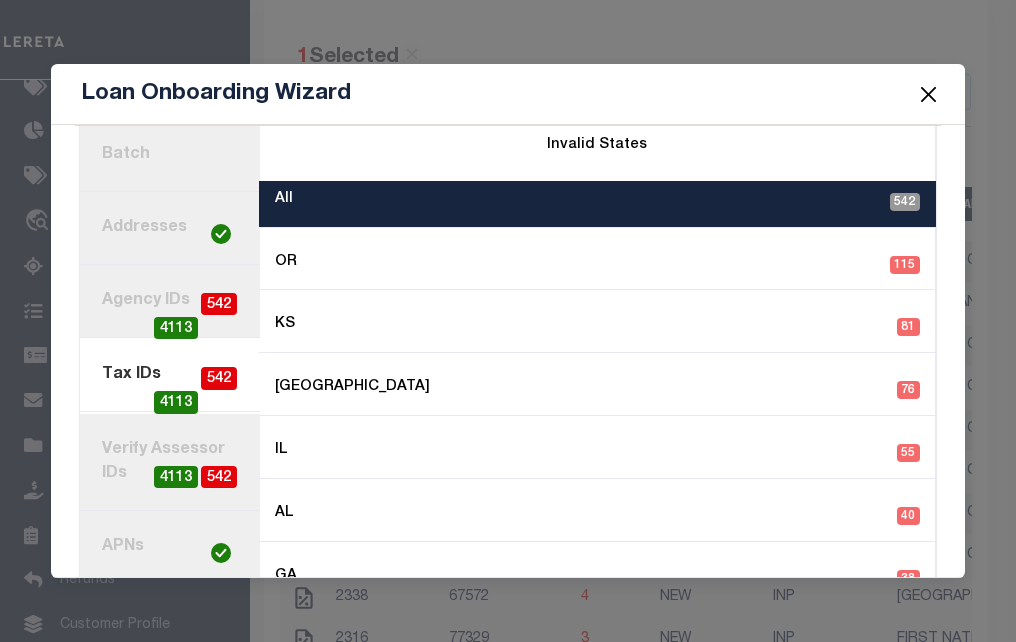 click on "7.  Validation" at bounding box center (170, 620) 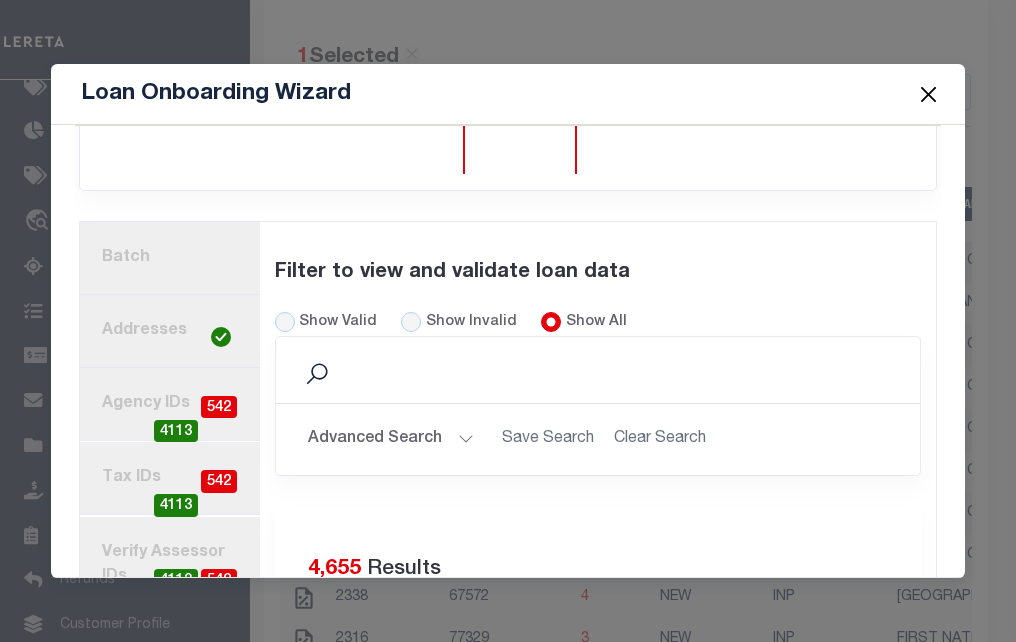 scroll, scrollTop: 100, scrollLeft: 0, axis: vertical 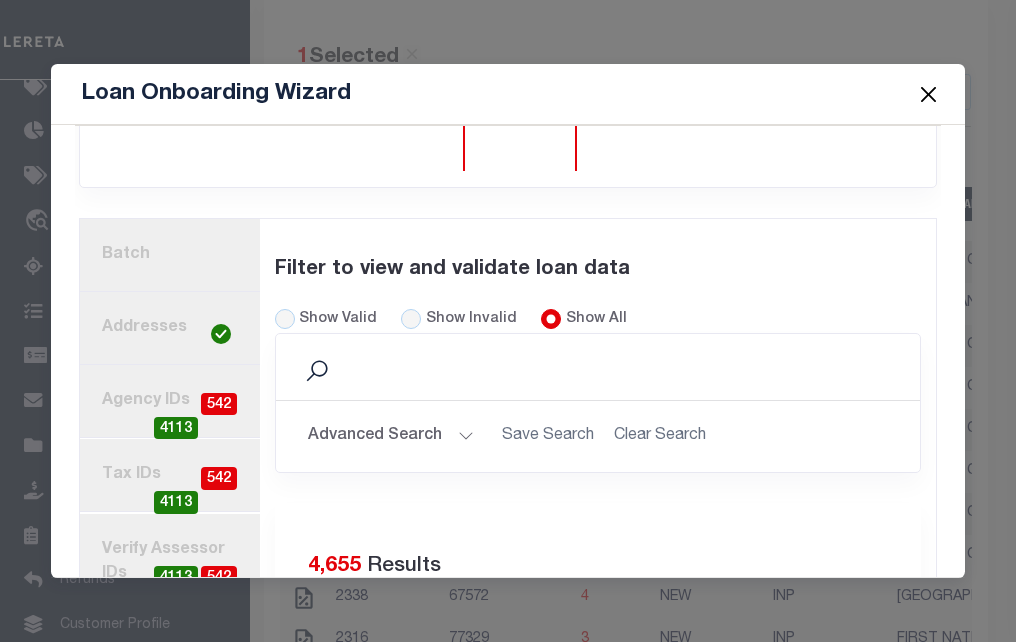 click on "5.  Verify Assessor IDs   542   4113" at bounding box center (170, 562) 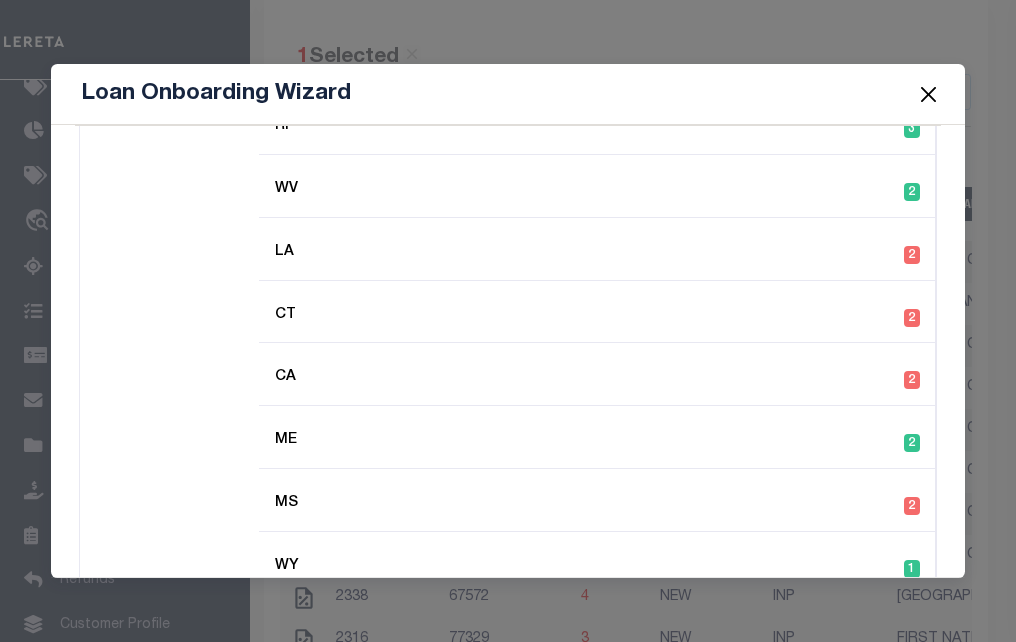 scroll, scrollTop: 4105, scrollLeft: 0, axis: vertical 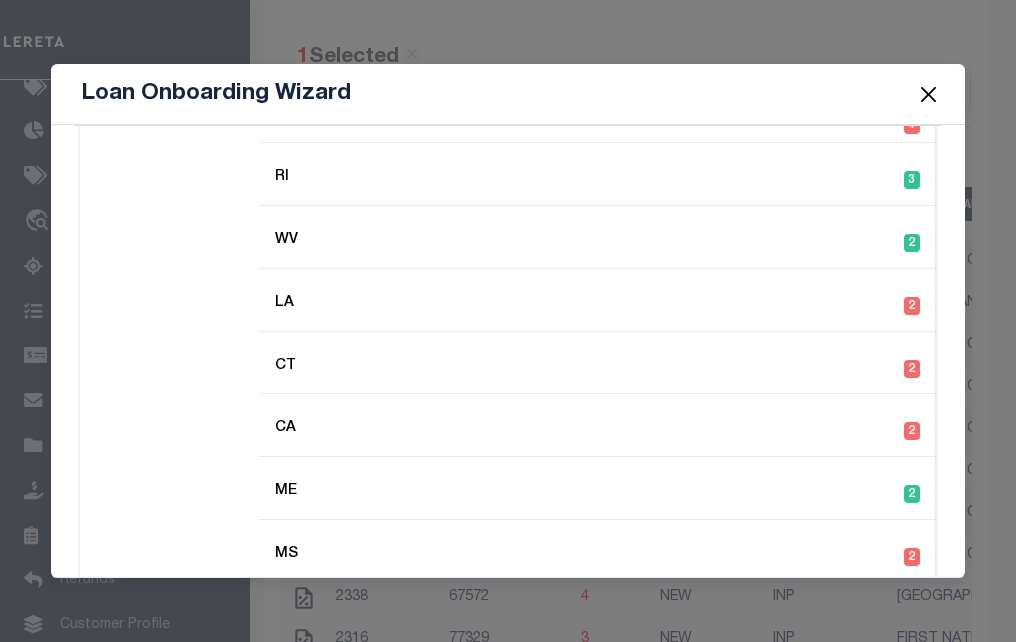 click on "Show Invalid" at bounding box center [411, 1555] 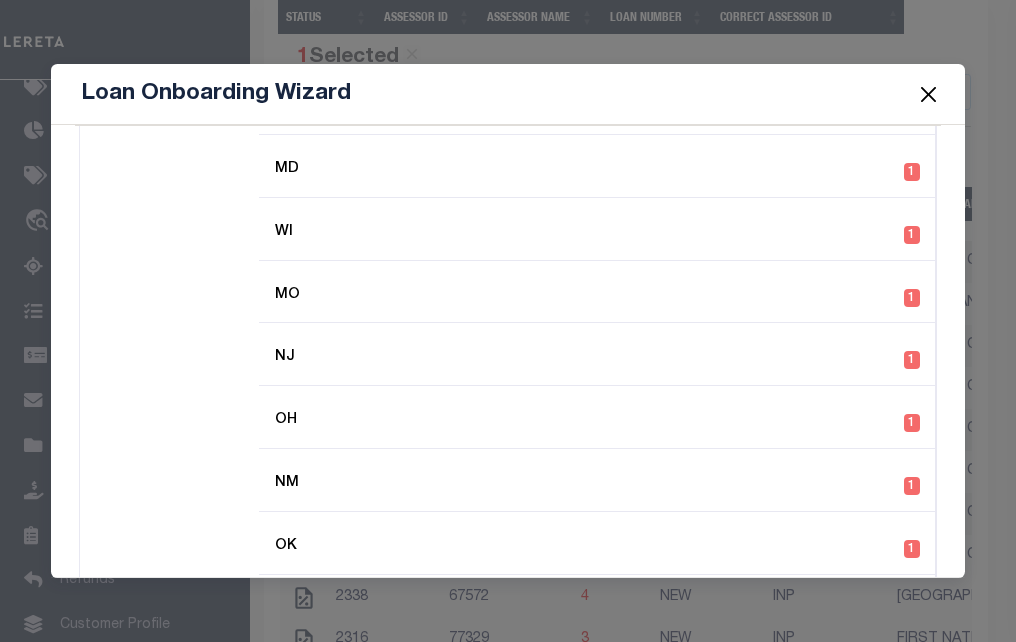 scroll, scrollTop: 1957, scrollLeft: 0, axis: vertical 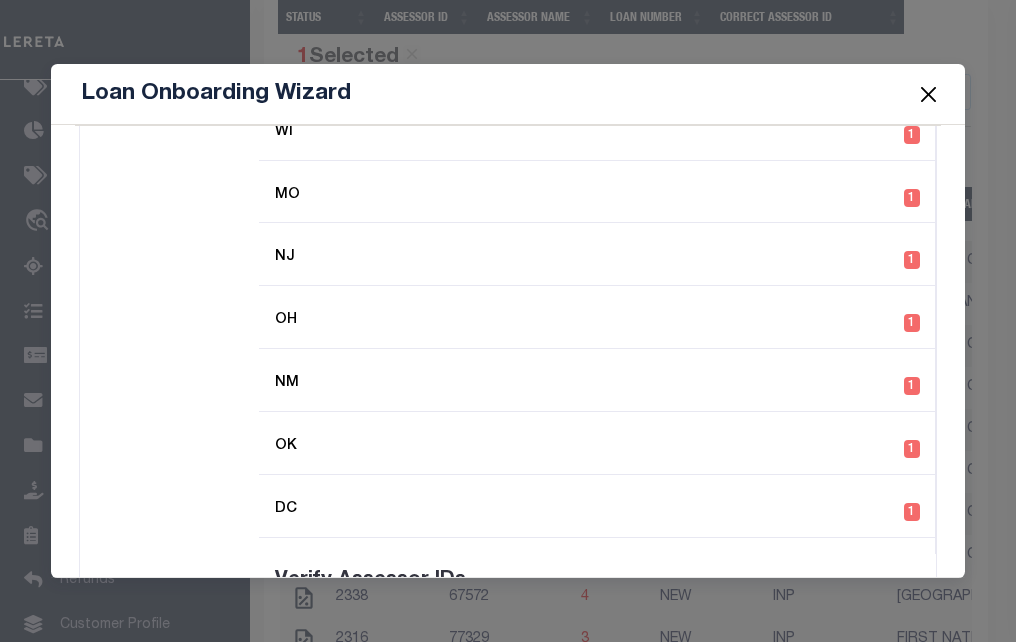 click on "Assessor ID" at bounding box center (438, 1091) 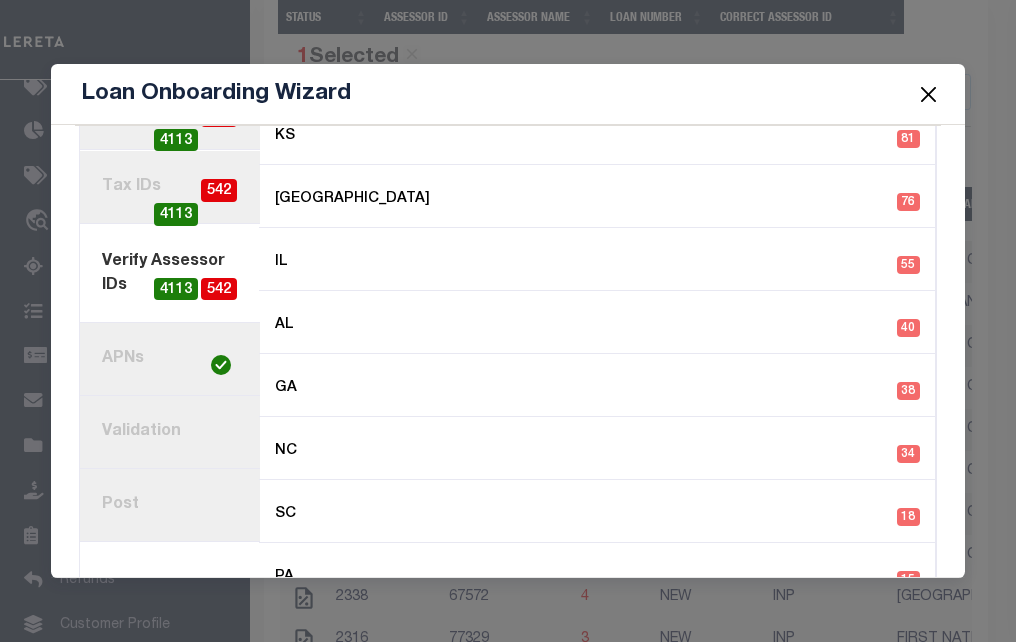 scroll, scrollTop: 500, scrollLeft: 0, axis: vertical 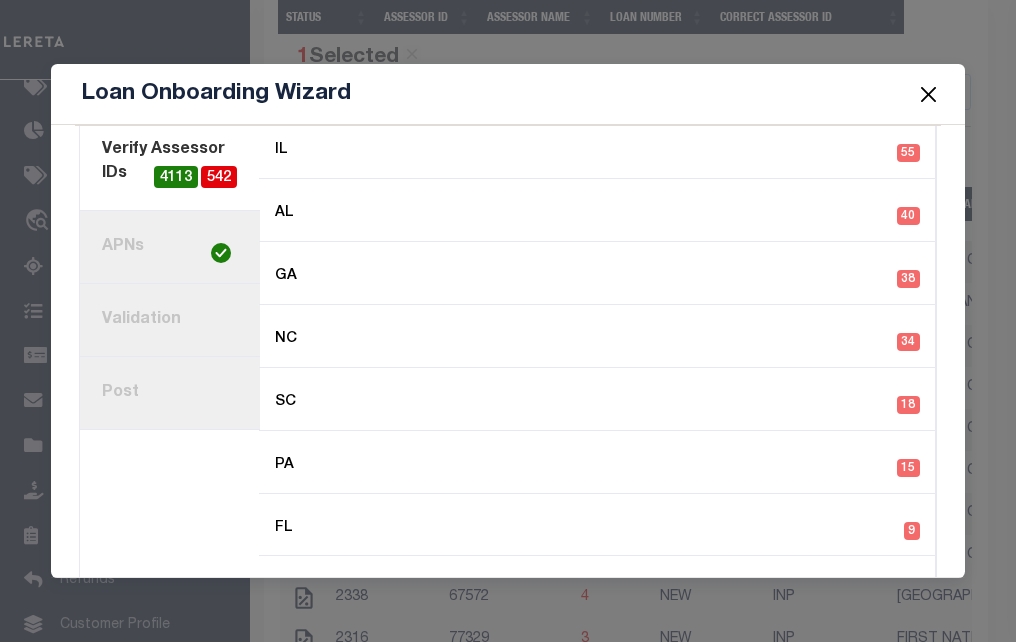 click on "VA" at bounding box center (284, -100) 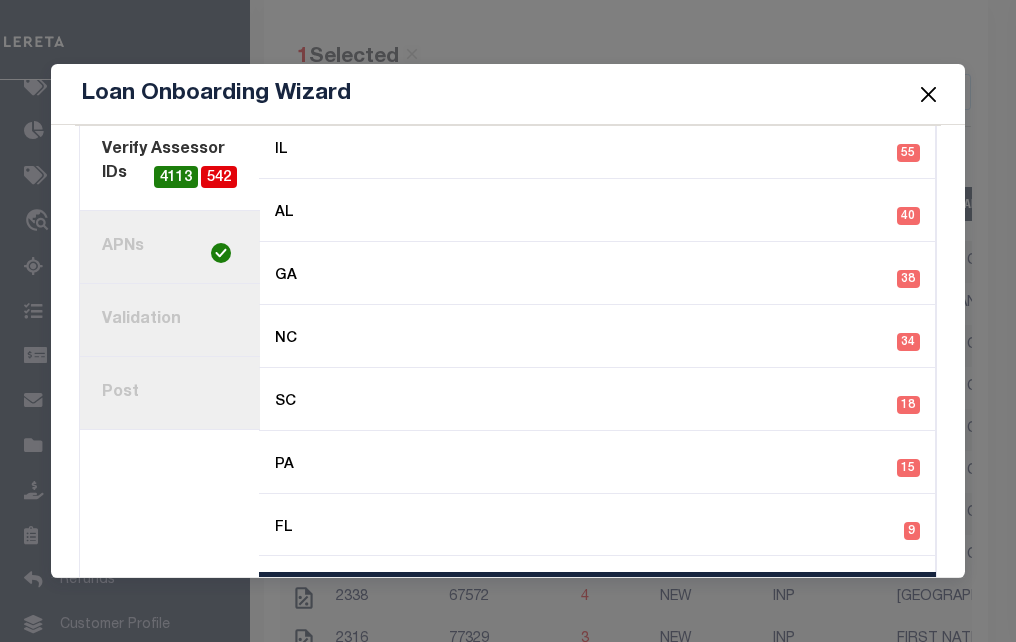 click on "VA
9" at bounding box center [598, 595] 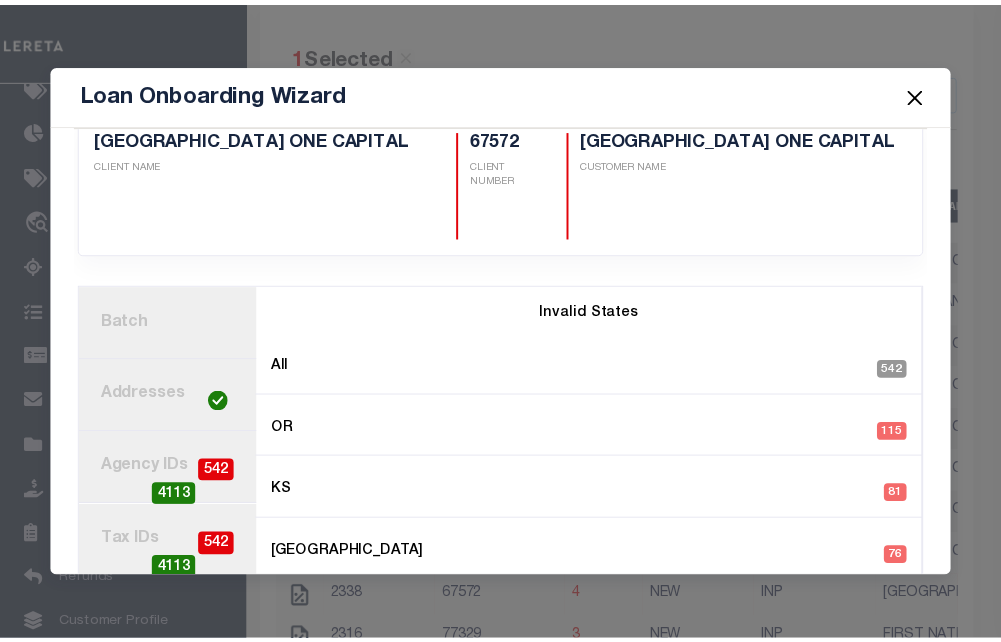 scroll, scrollTop: 0, scrollLeft: 0, axis: both 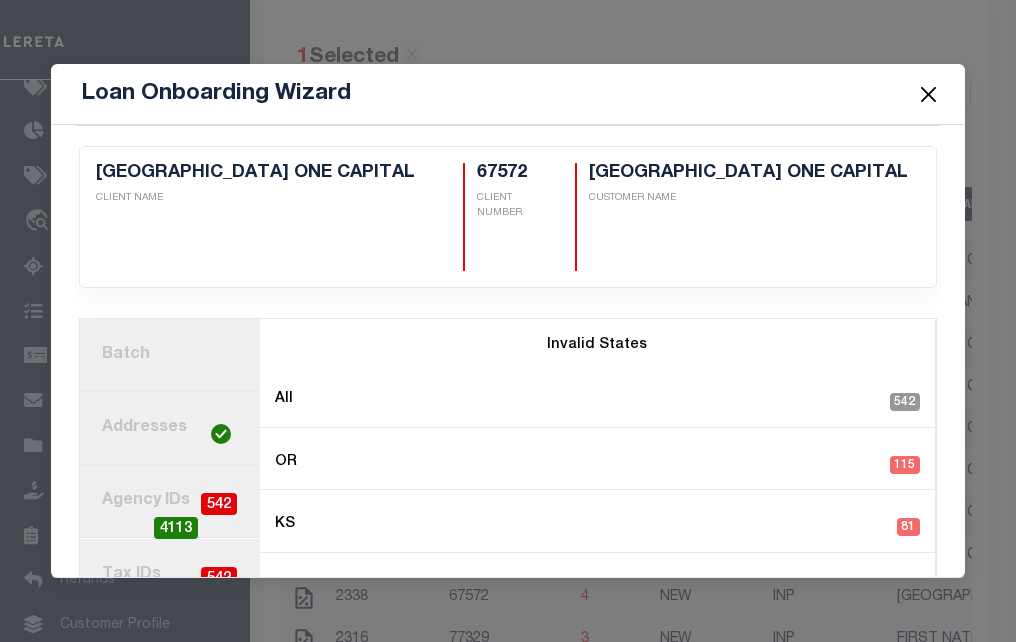click at bounding box center (928, 94) 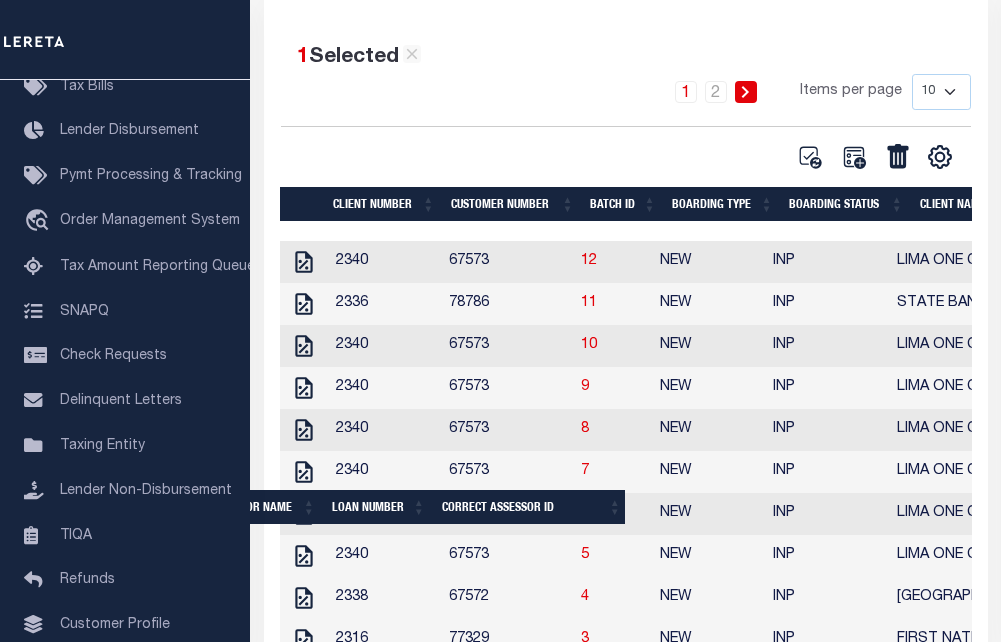 drag, startPoint x: 526, startPoint y: 226, endPoint x: 524, endPoint y: 49, distance: 177.01129 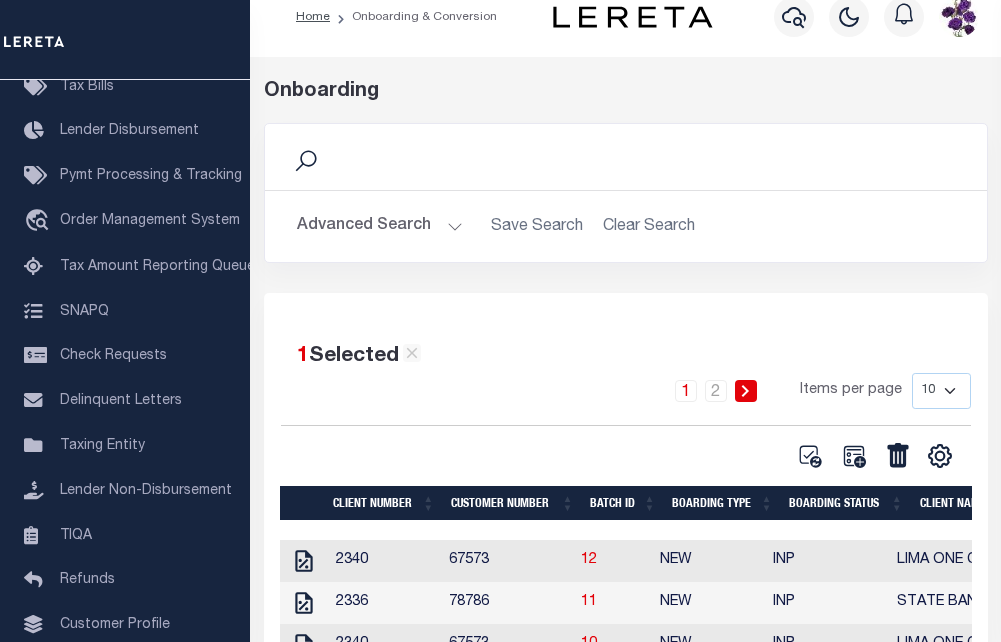 scroll, scrollTop: 22, scrollLeft: 0, axis: vertical 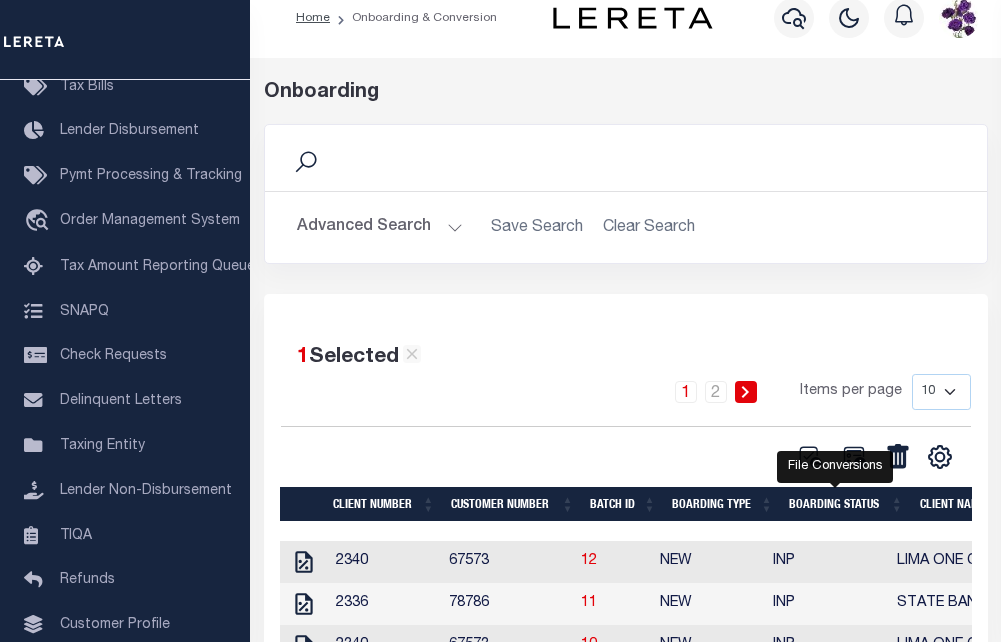 click 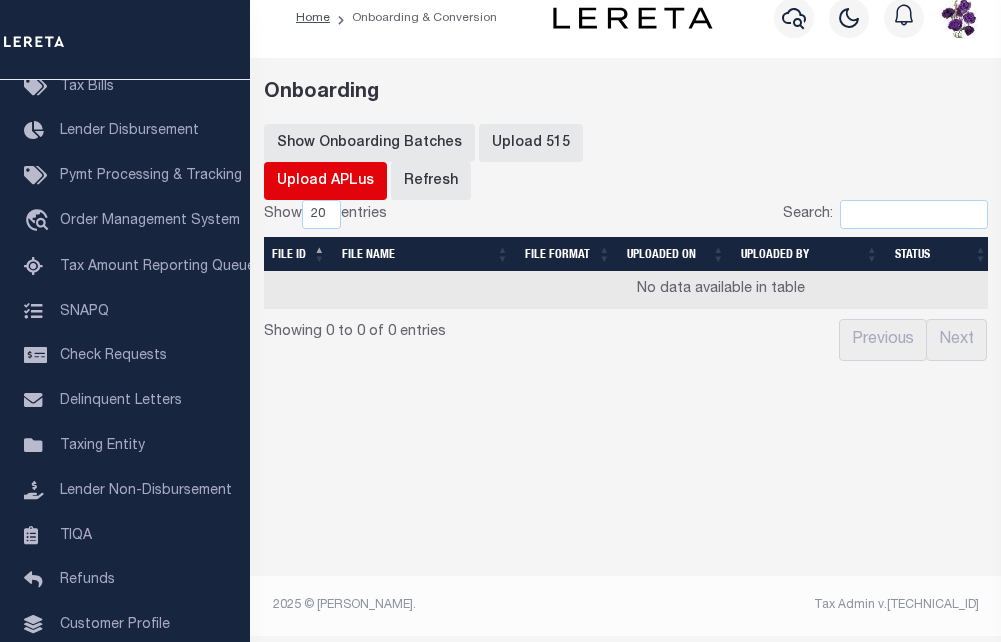 click on "Upload APLus" at bounding box center (325, 181) 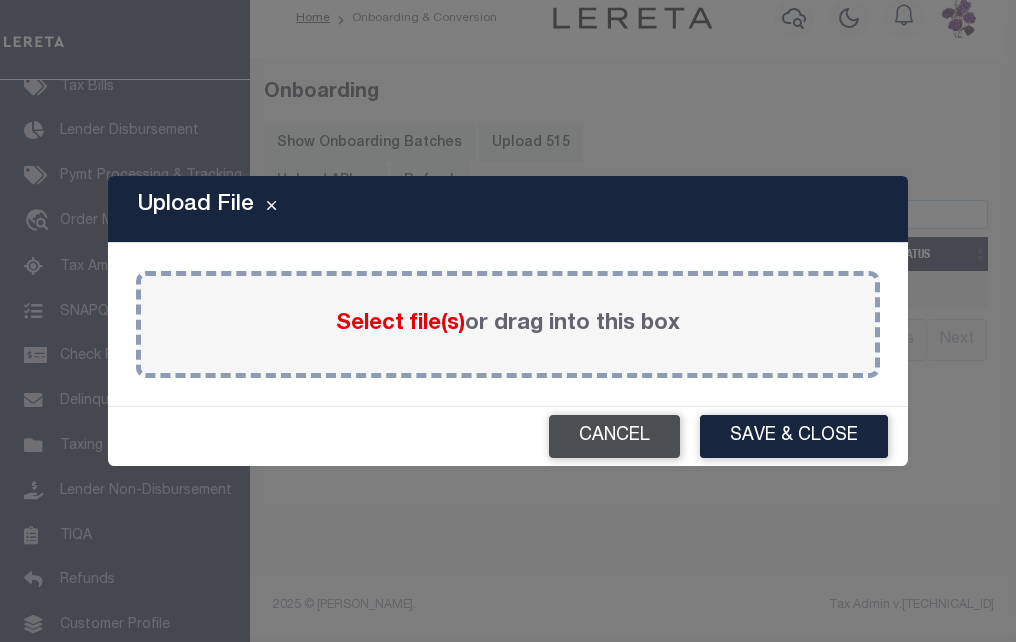 click on "Cancel" at bounding box center [614, 436] 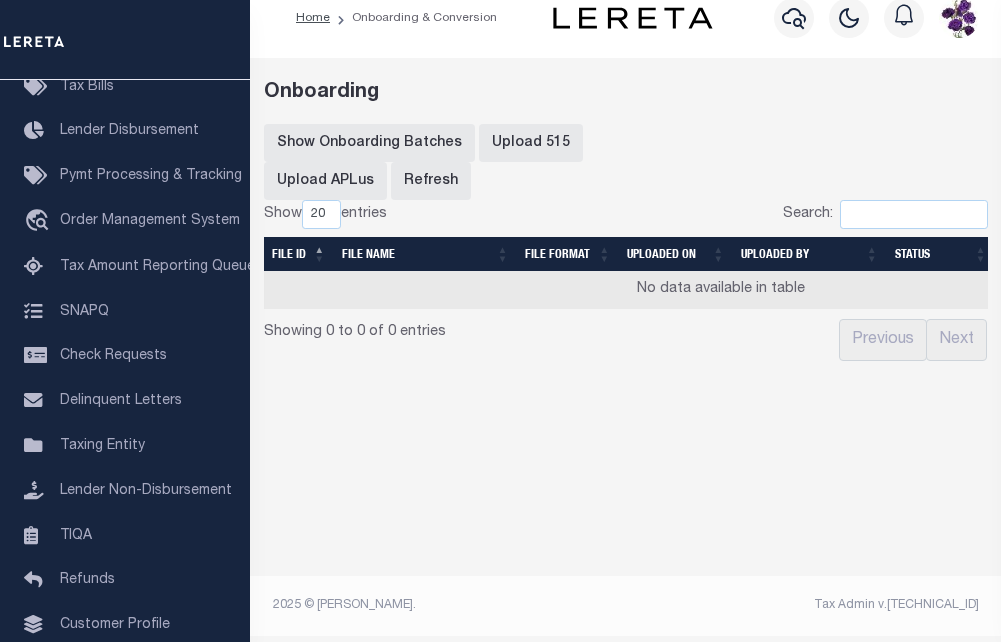 click on "Uploaded By" at bounding box center (810, 254) 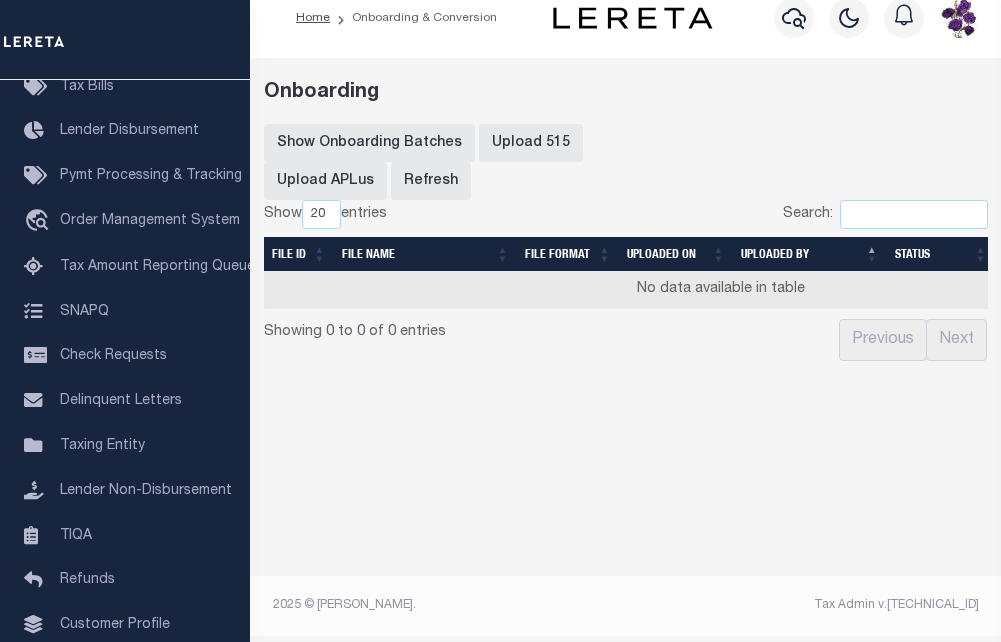 drag, startPoint x: 744, startPoint y: 132, endPoint x: 699, endPoint y: 46, distance: 97.06184 